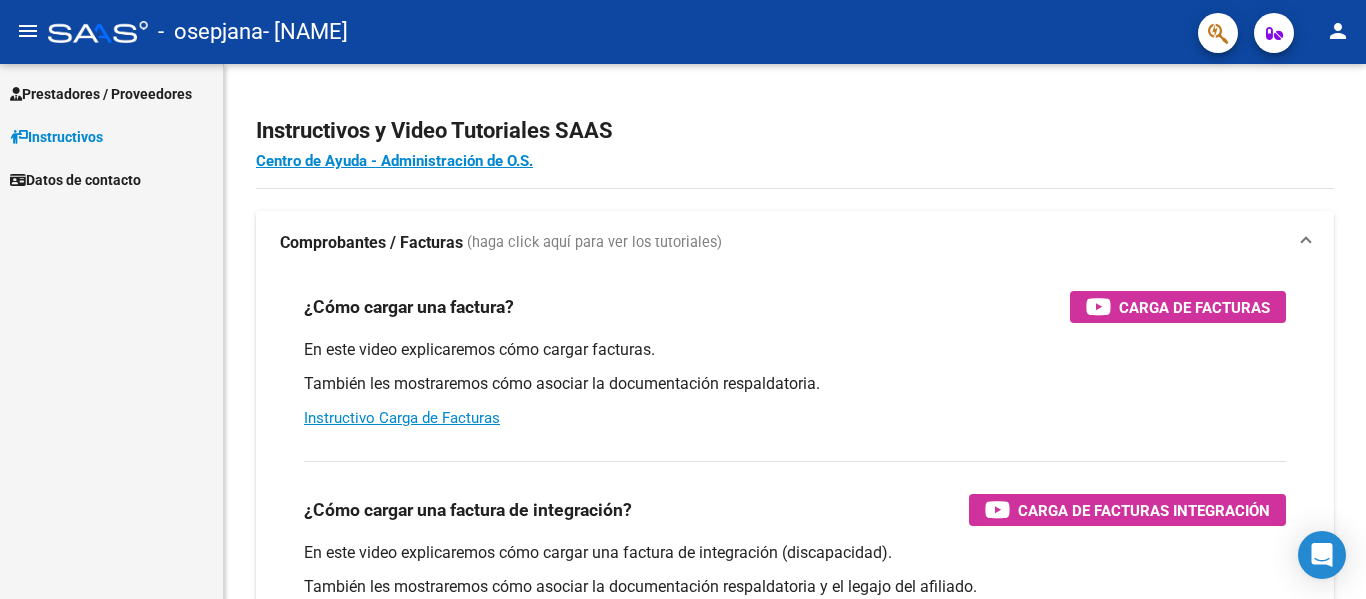 scroll, scrollTop: 0, scrollLeft: 0, axis: both 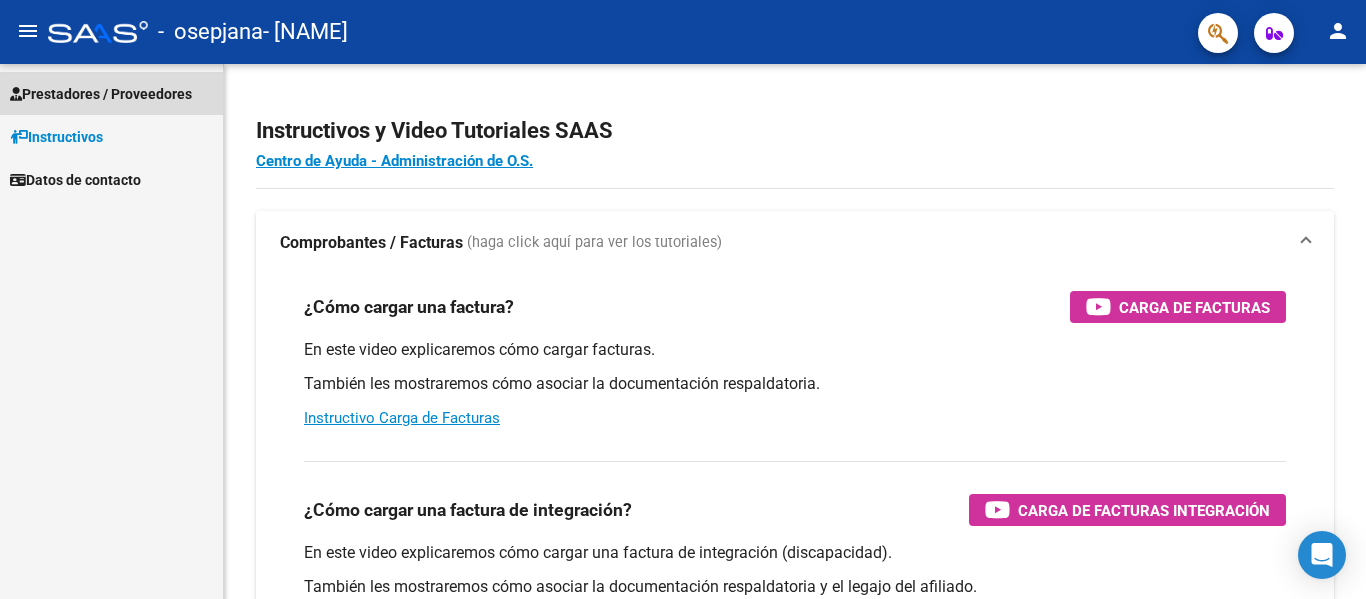click on "Prestadores / Proveedores" at bounding box center [101, 94] 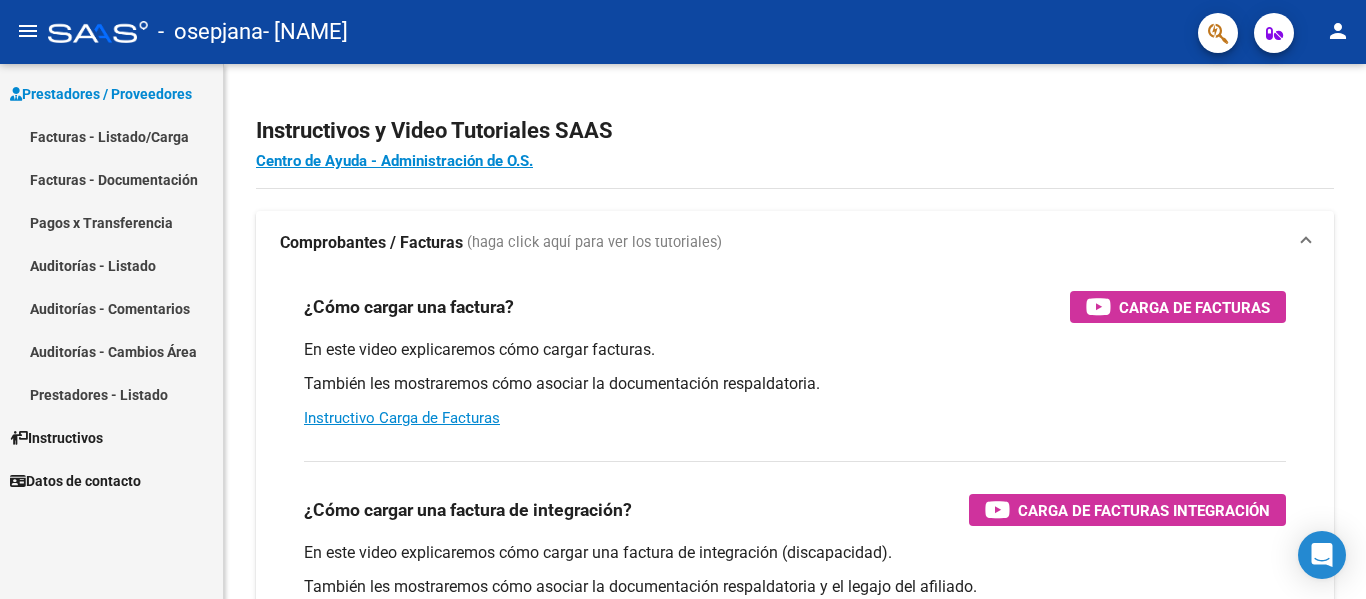 click on "Facturas - Listado/Carga" at bounding box center (111, 136) 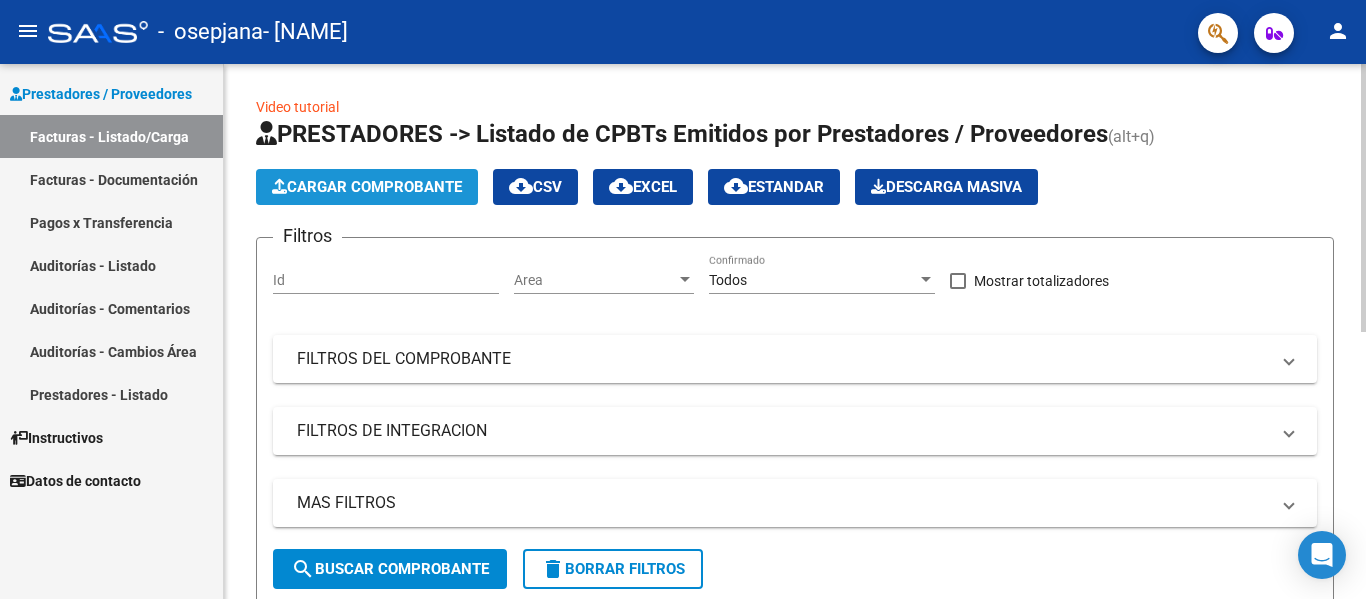 click on "Cargar Comprobante" 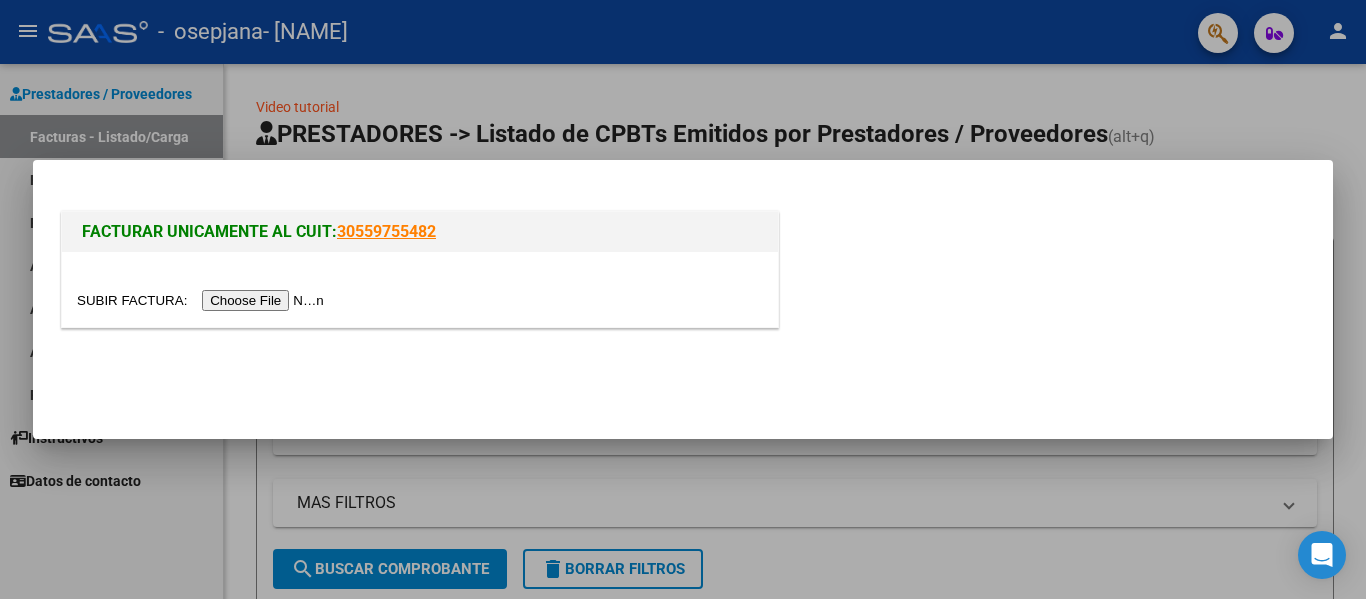 click at bounding box center (203, 300) 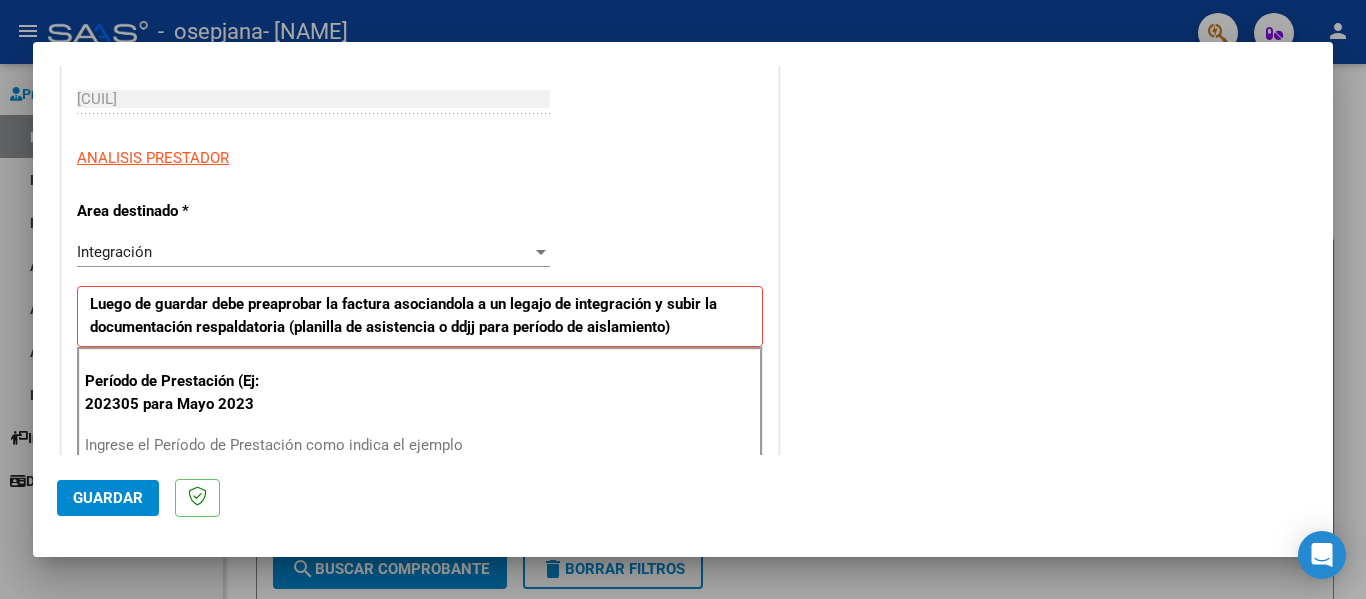 scroll, scrollTop: 400, scrollLeft: 0, axis: vertical 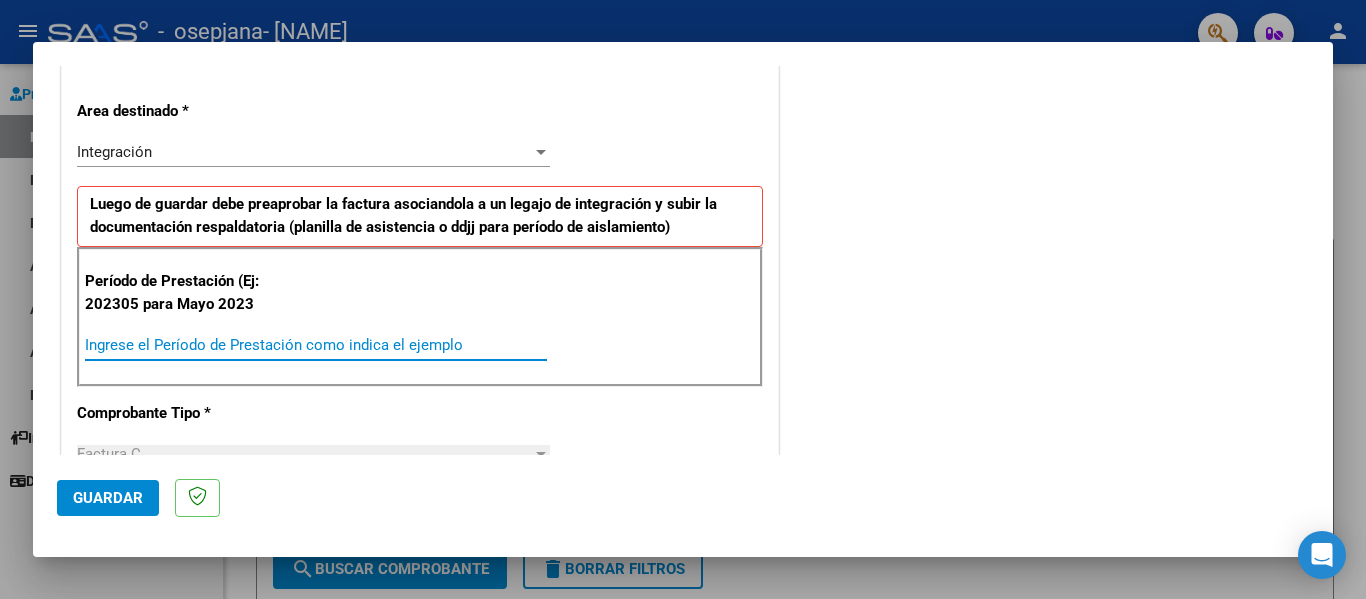 click on "Ingrese el Período de Prestación como indica el ejemplo" at bounding box center (316, 345) 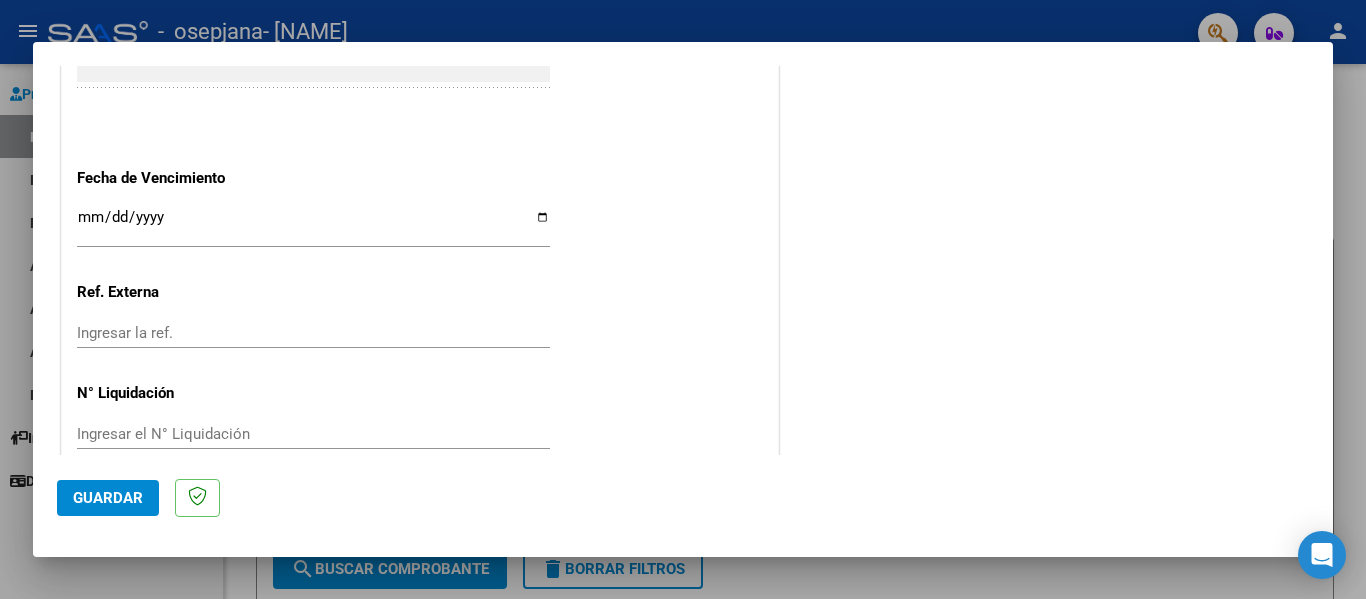 scroll, scrollTop: 1333, scrollLeft: 0, axis: vertical 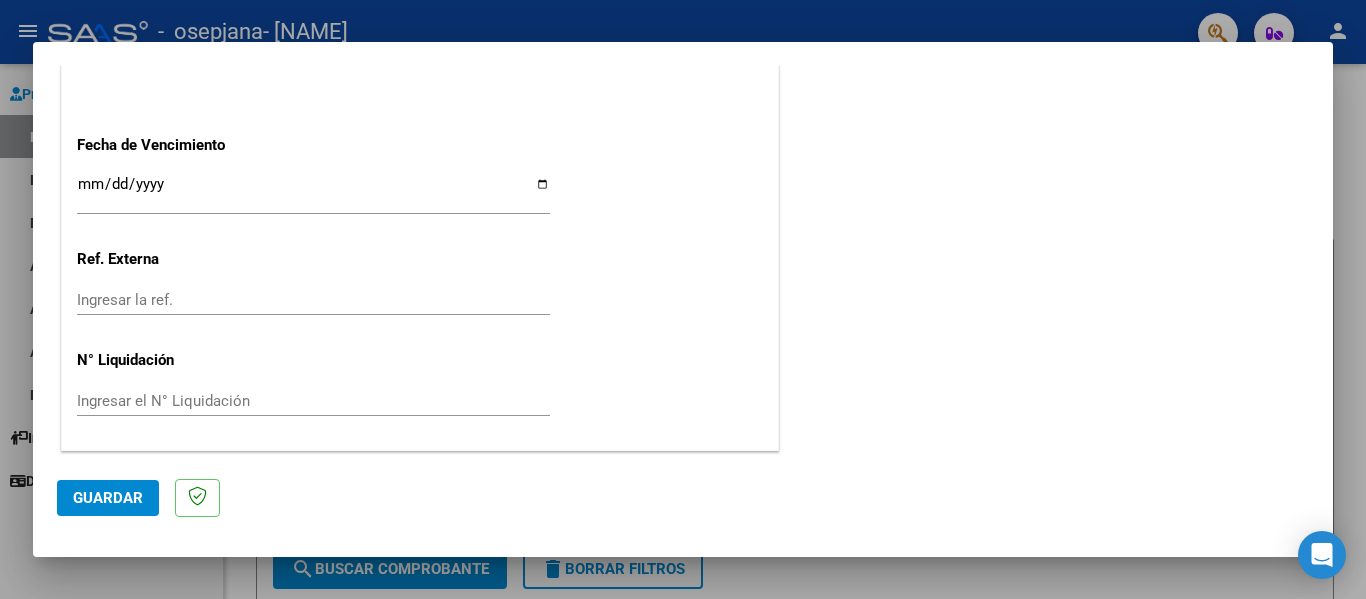 type on "202507" 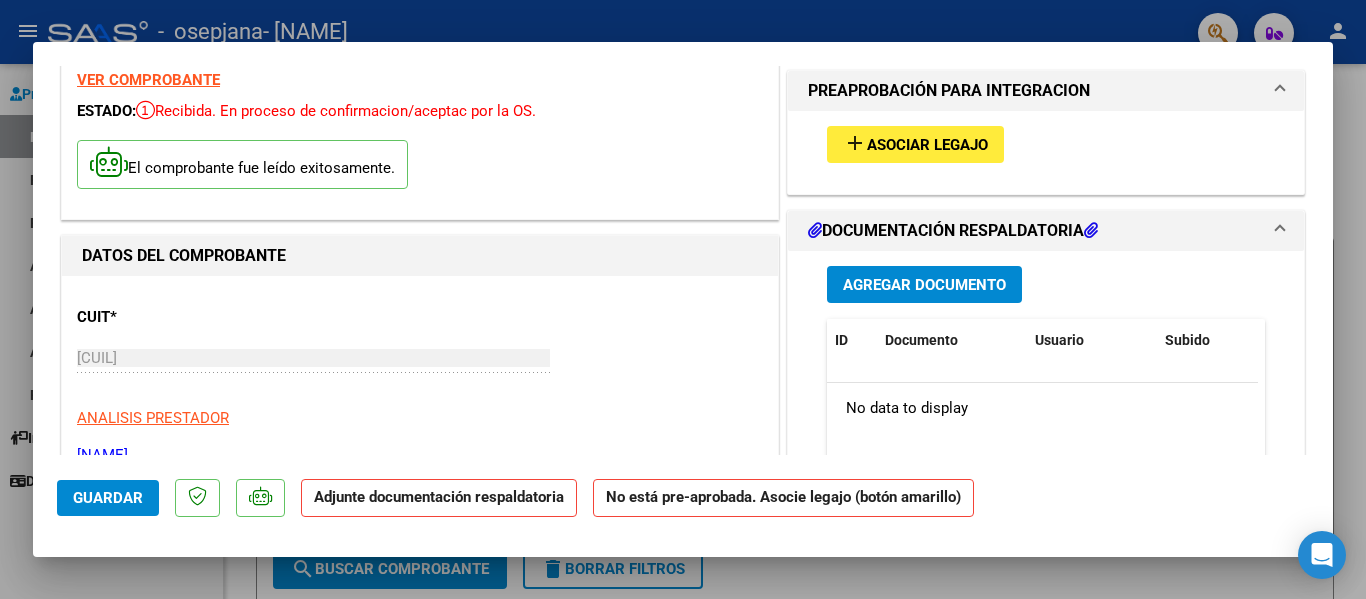 scroll, scrollTop: 100, scrollLeft: 0, axis: vertical 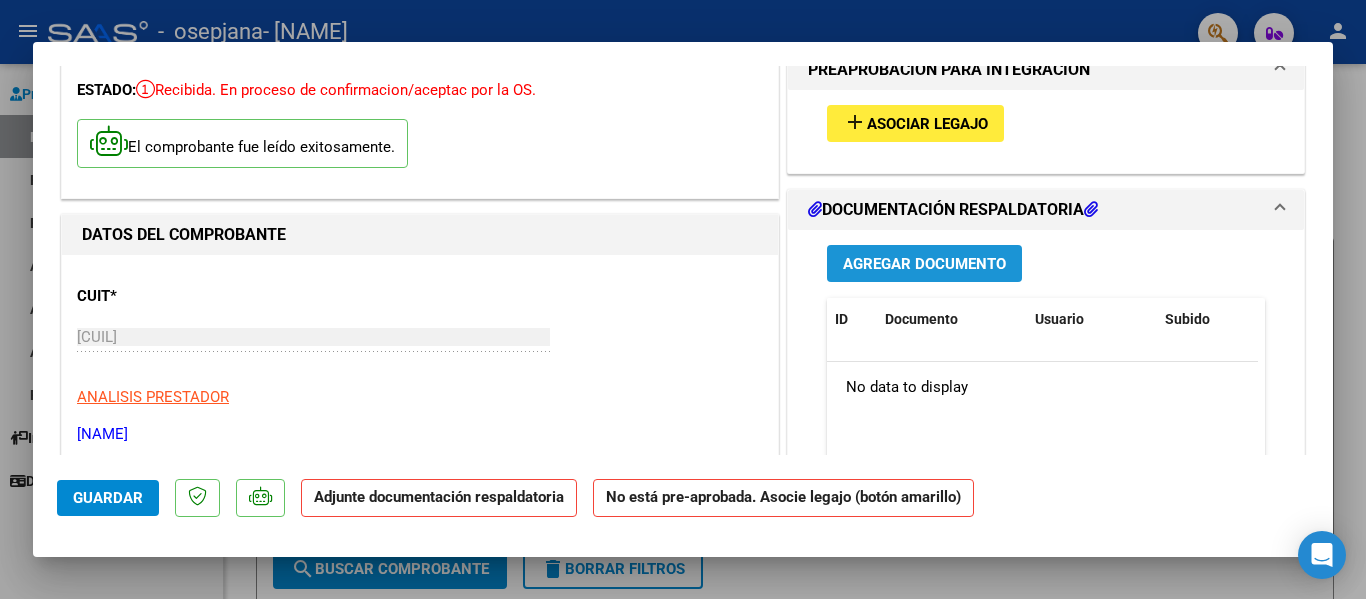 click on "Agregar Documento" at bounding box center (924, 263) 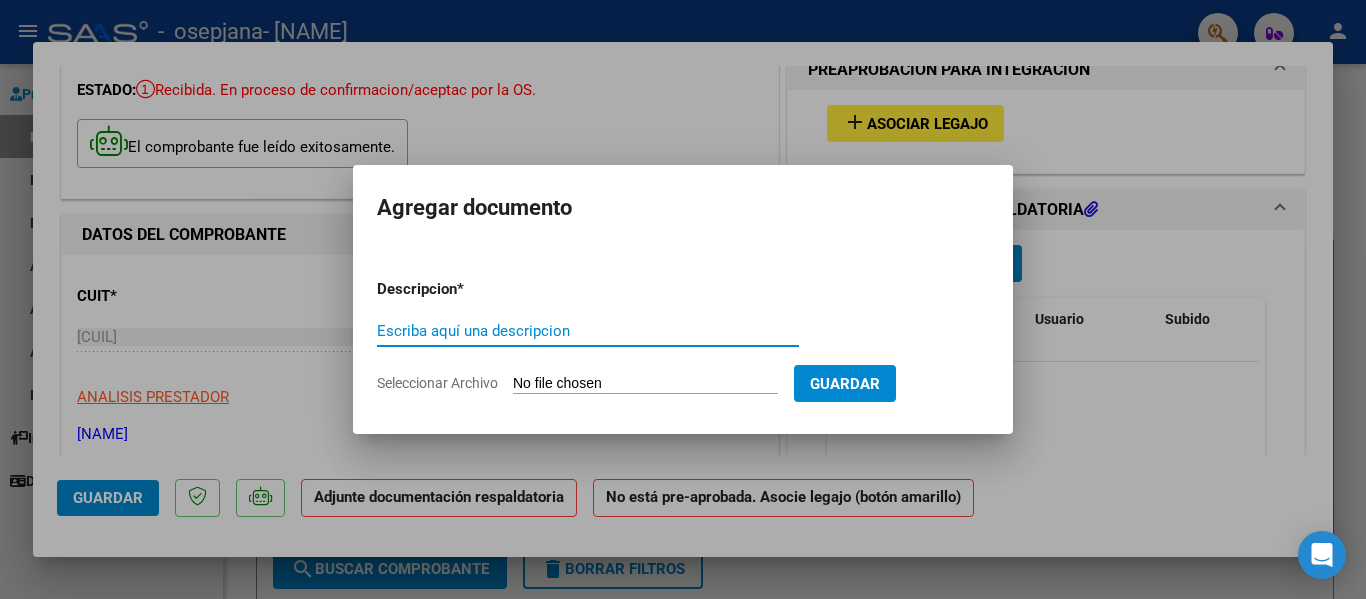 drag, startPoint x: 415, startPoint y: 378, endPoint x: 426, endPoint y: 382, distance: 11.7046995 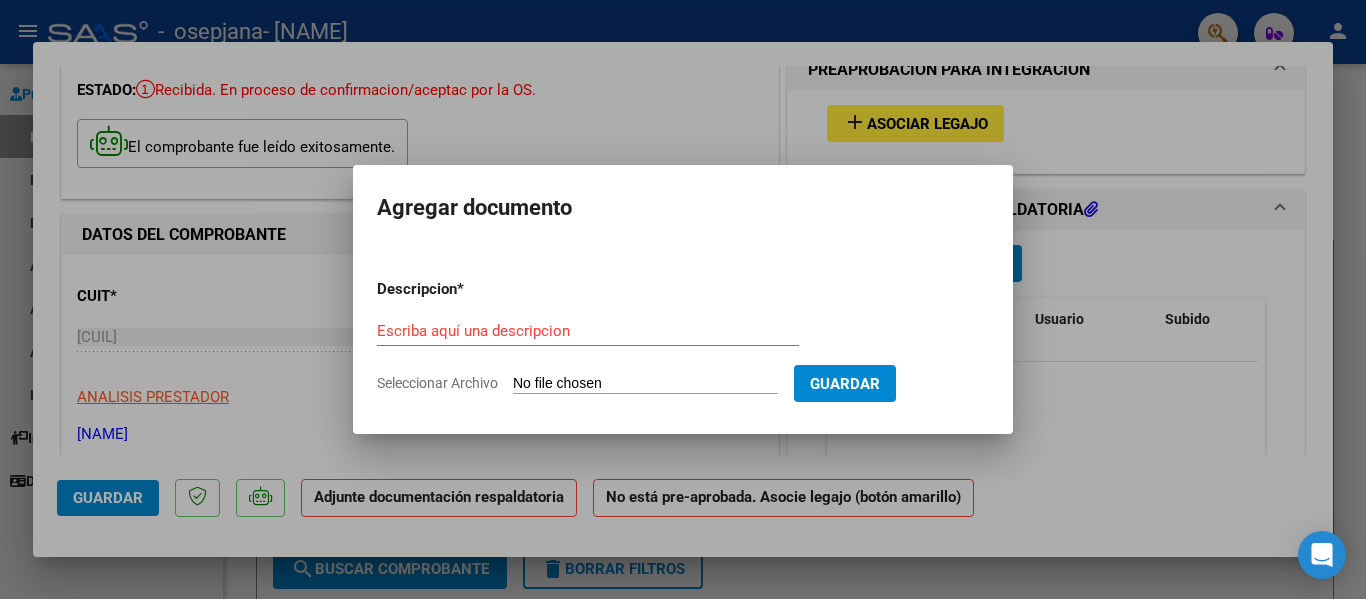 type on "C:\fakepath\P.A León .pdf" 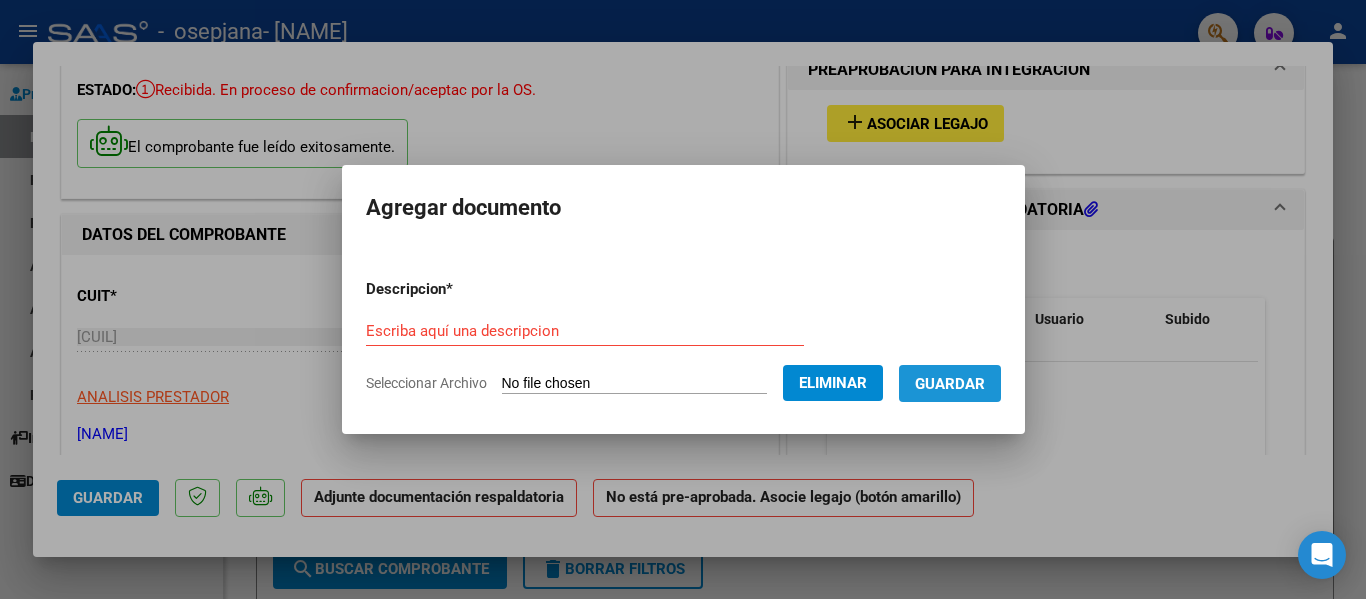 click on "Guardar" at bounding box center [950, 383] 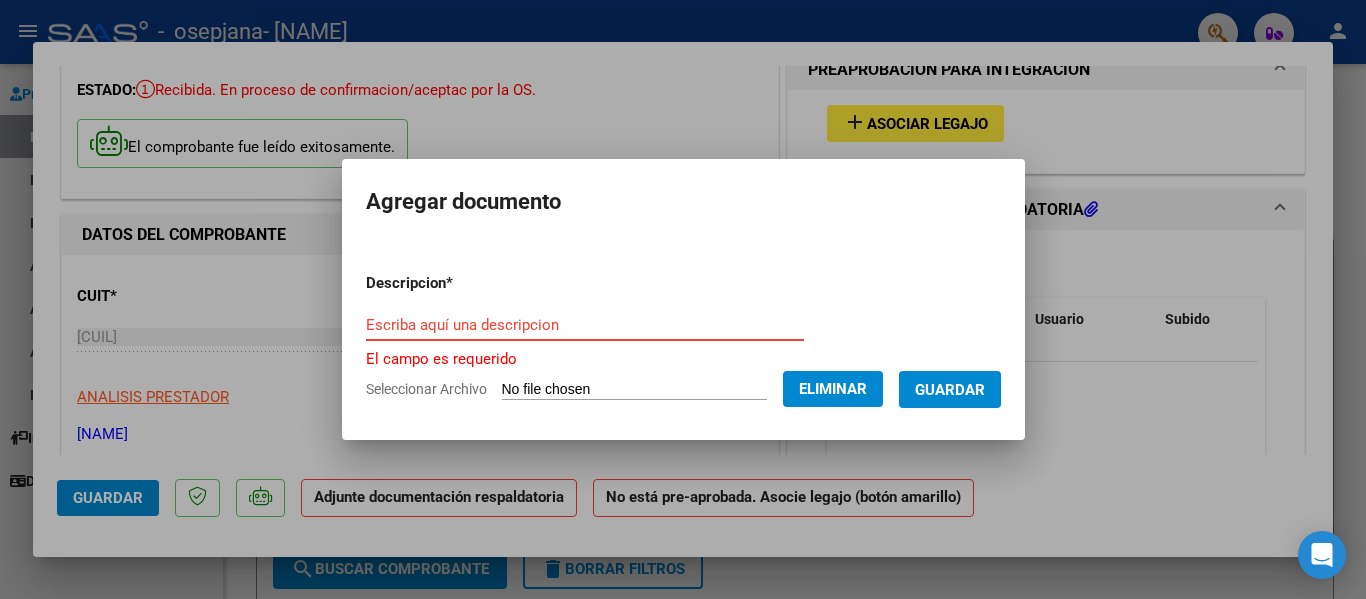 click on "Escriba aquí una descripcion" at bounding box center (585, 325) 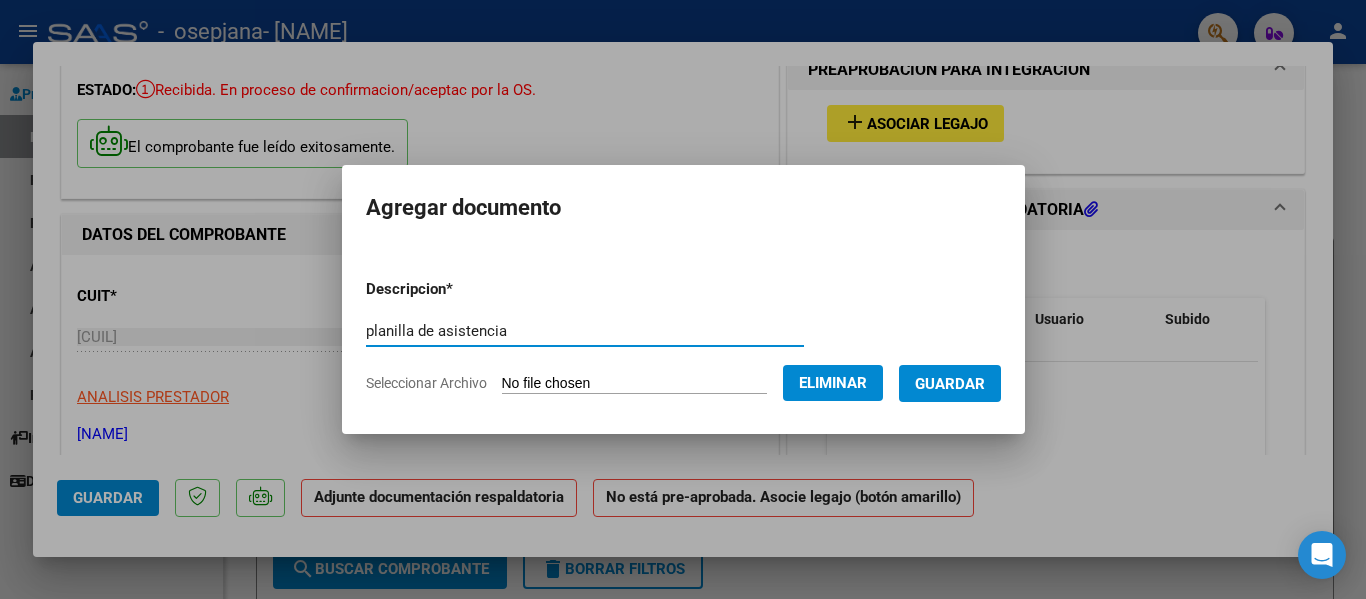 type on "planilla de asistencia" 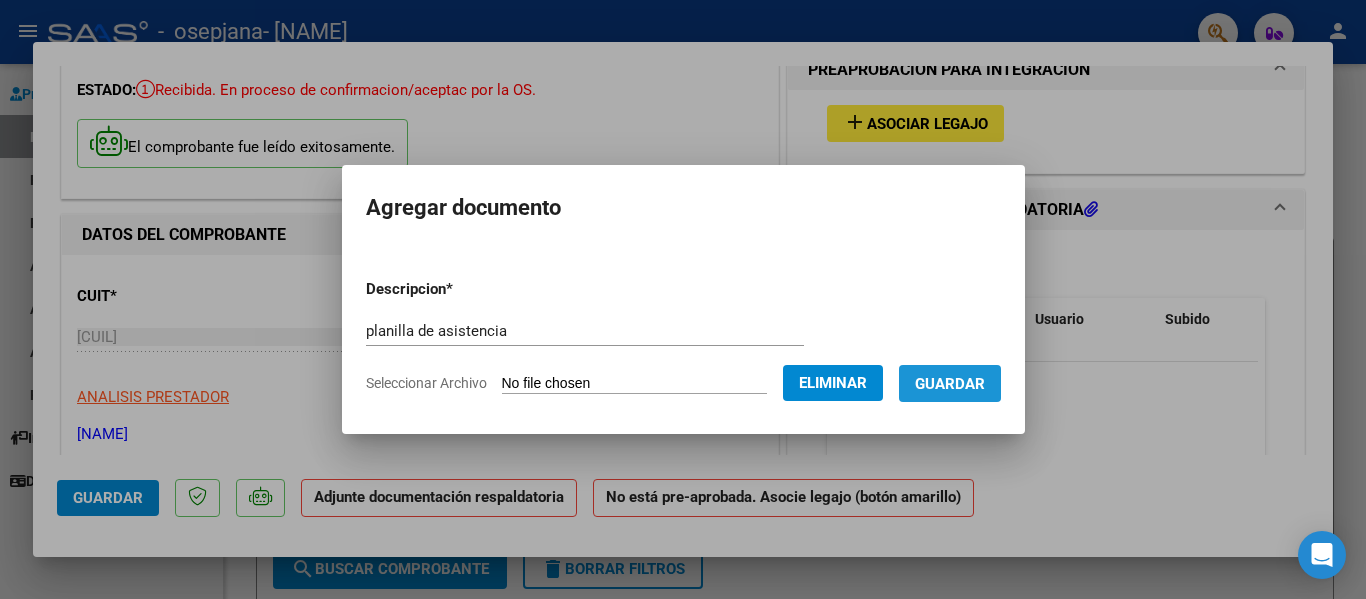 click on "Guardar" at bounding box center (950, 384) 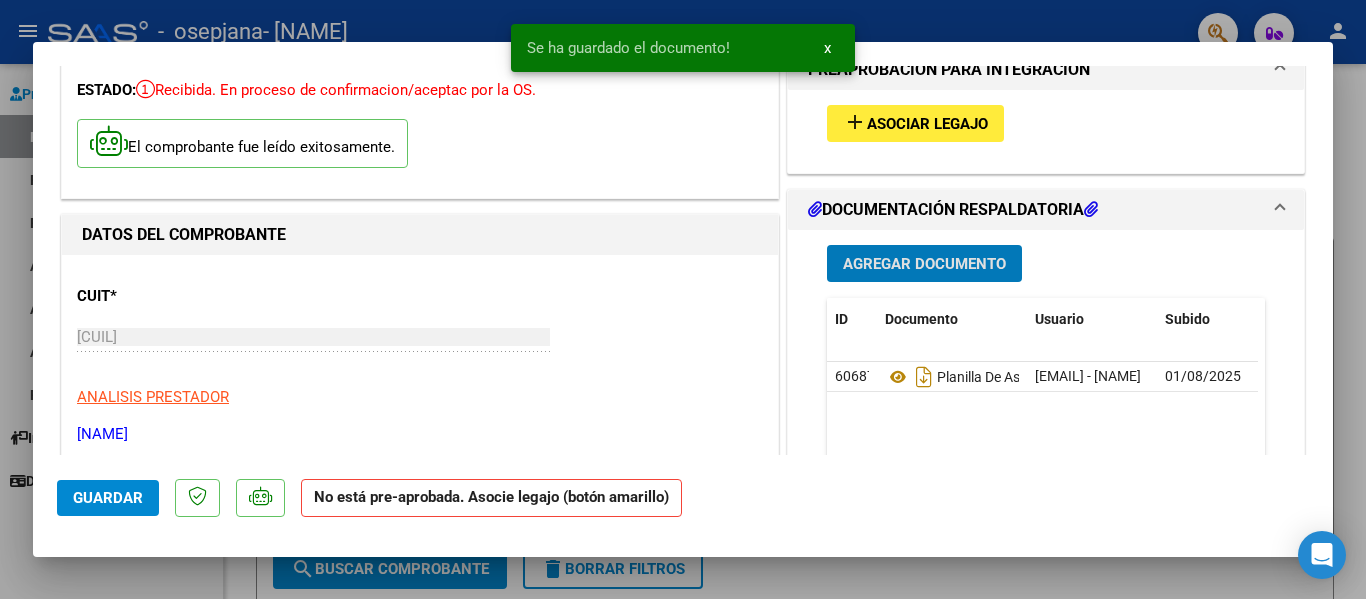 scroll, scrollTop: 0, scrollLeft: 0, axis: both 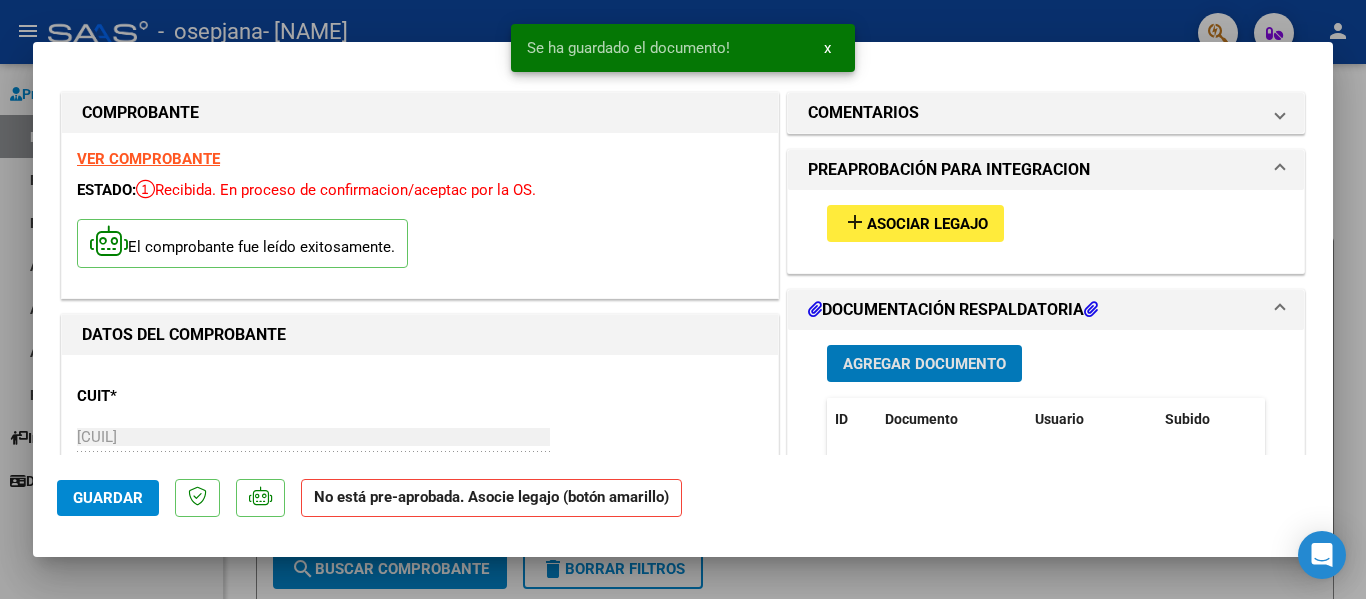 click on "add" at bounding box center [855, 222] 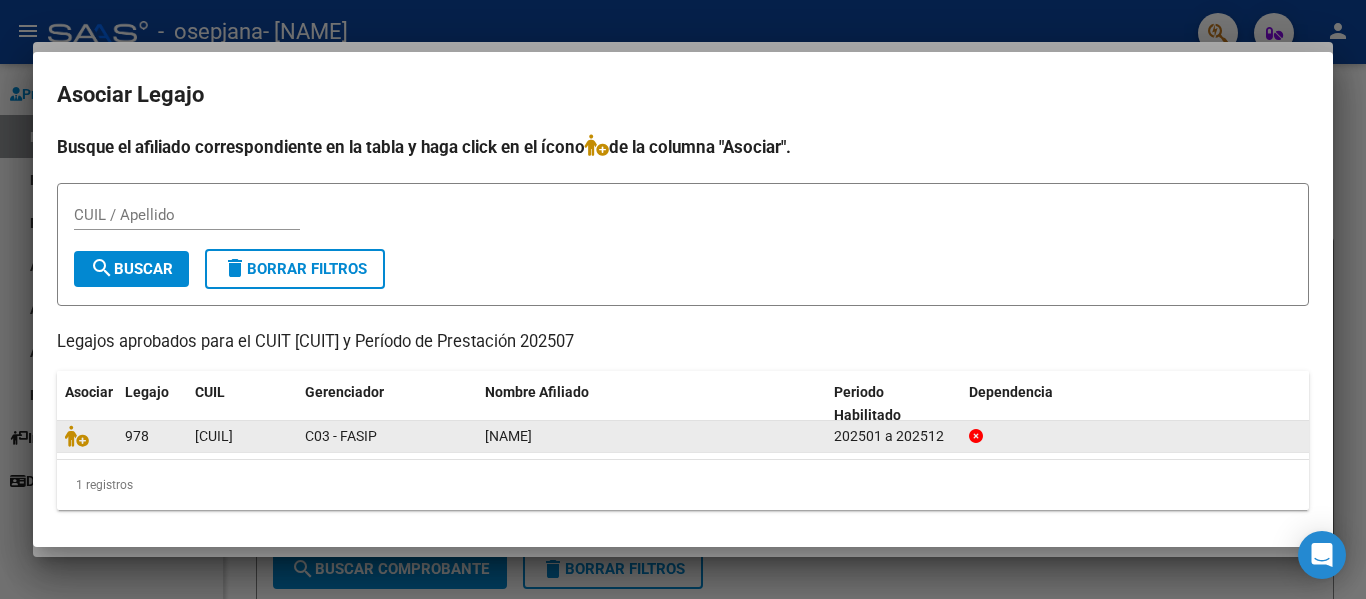 click on "978" 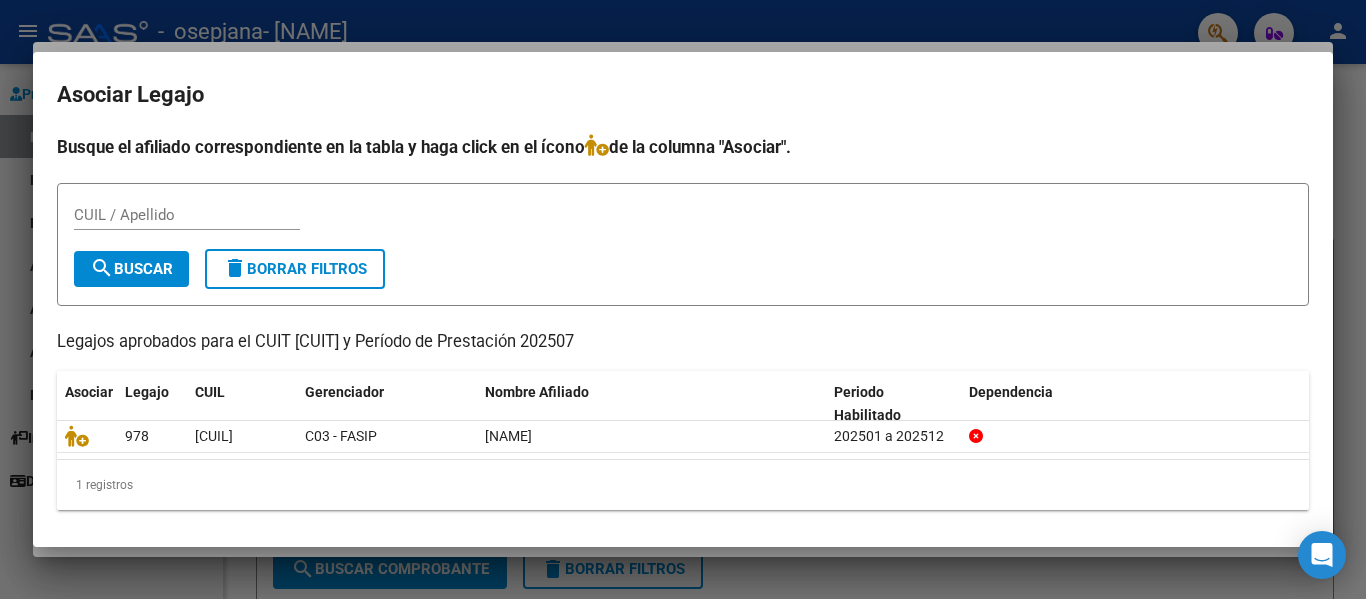 click on "Busque el afiliado correspondiente en la tabla y haga click en el ícono de la columna "Asociar". CUIL / Apellido search Buscar delete Borrar Filtros Legajos aprobados para el CUIT [CUIT] y Período de Prestación 202507 Asociar Legajo CUIL Gerenciador Nombre Afiliado Periodo Habilitado Dependencia   978 [CUIL] C03 - FASIP ARAGON MONTES LEON BYRON ESTEBAN 202501 a 202512 1 registros 1" at bounding box center [683, 322] 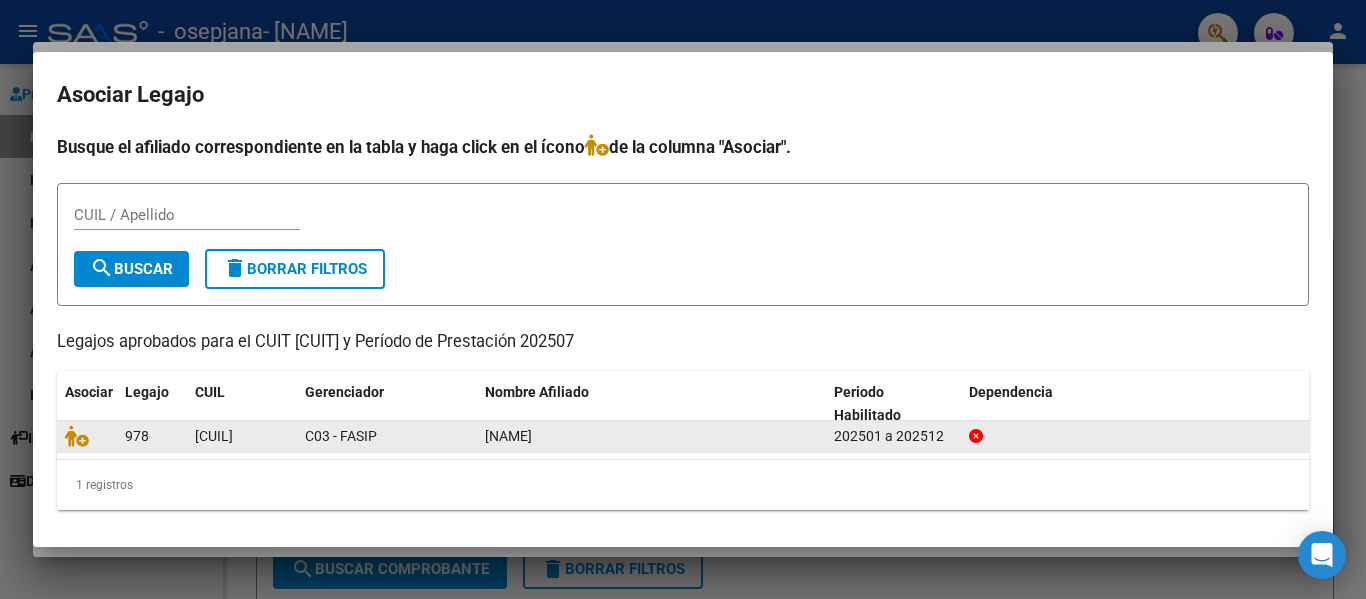 click 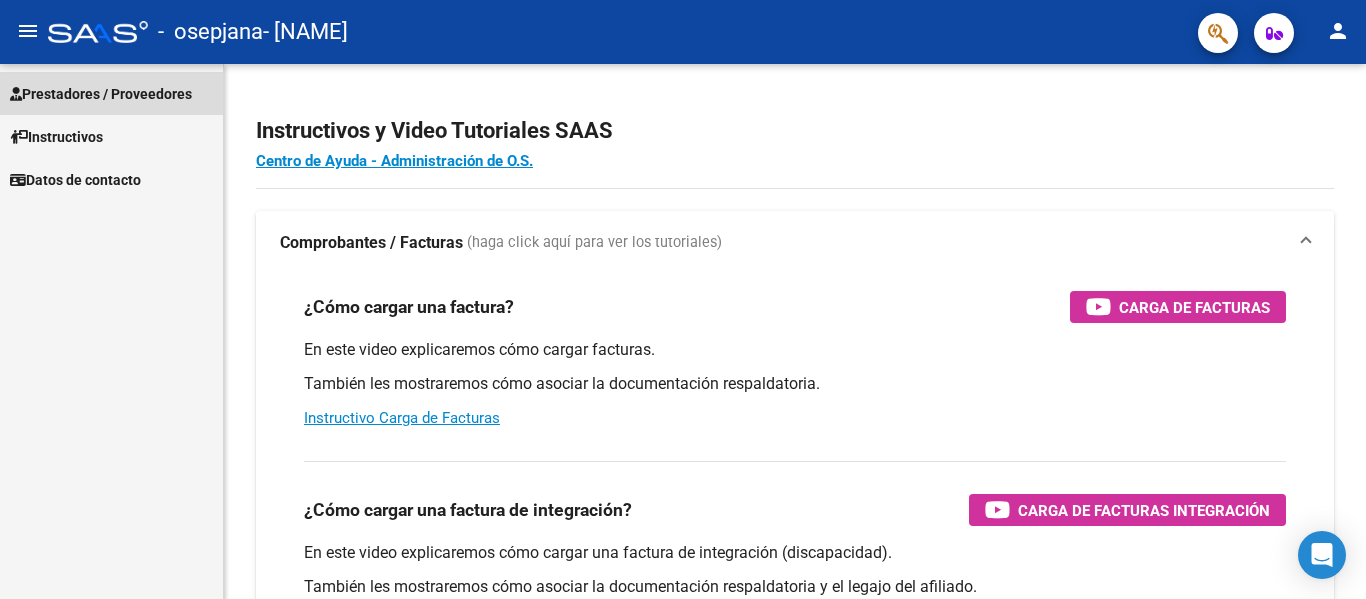 click on "Prestadores / Proveedores" at bounding box center [101, 94] 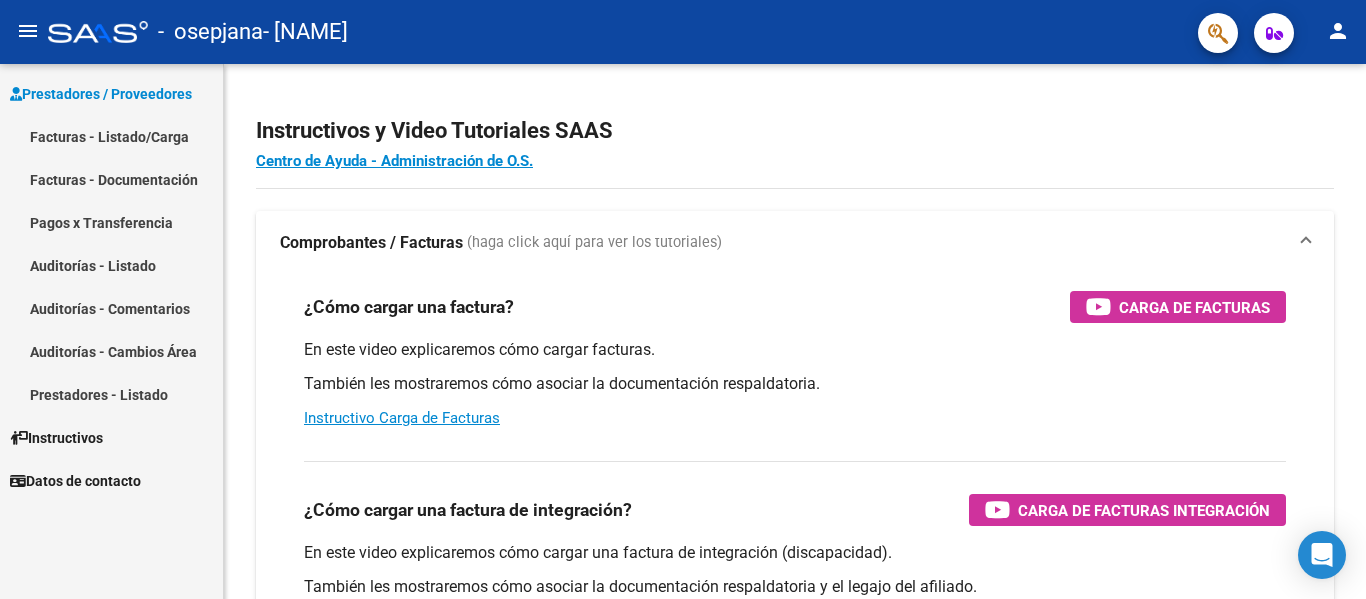 click on "Facturas - Listado/Carga" at bounding box center (111, 136) 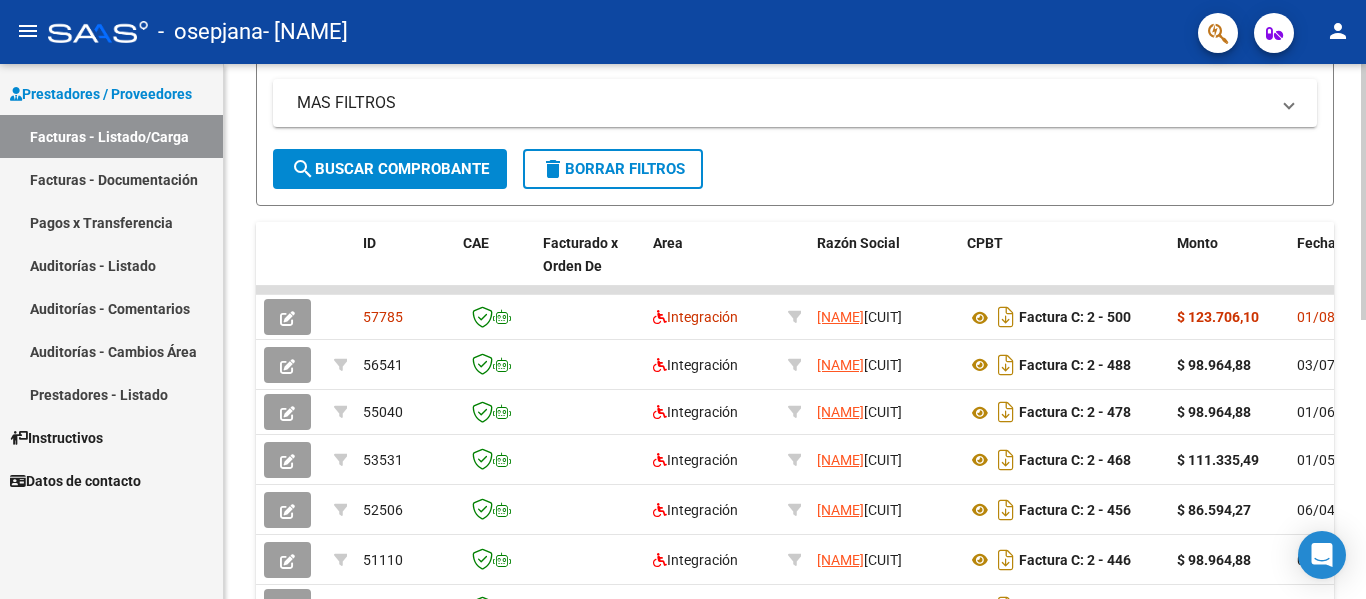scroll, scrollTop: 583, scrollLeft: 0, axis: vertical 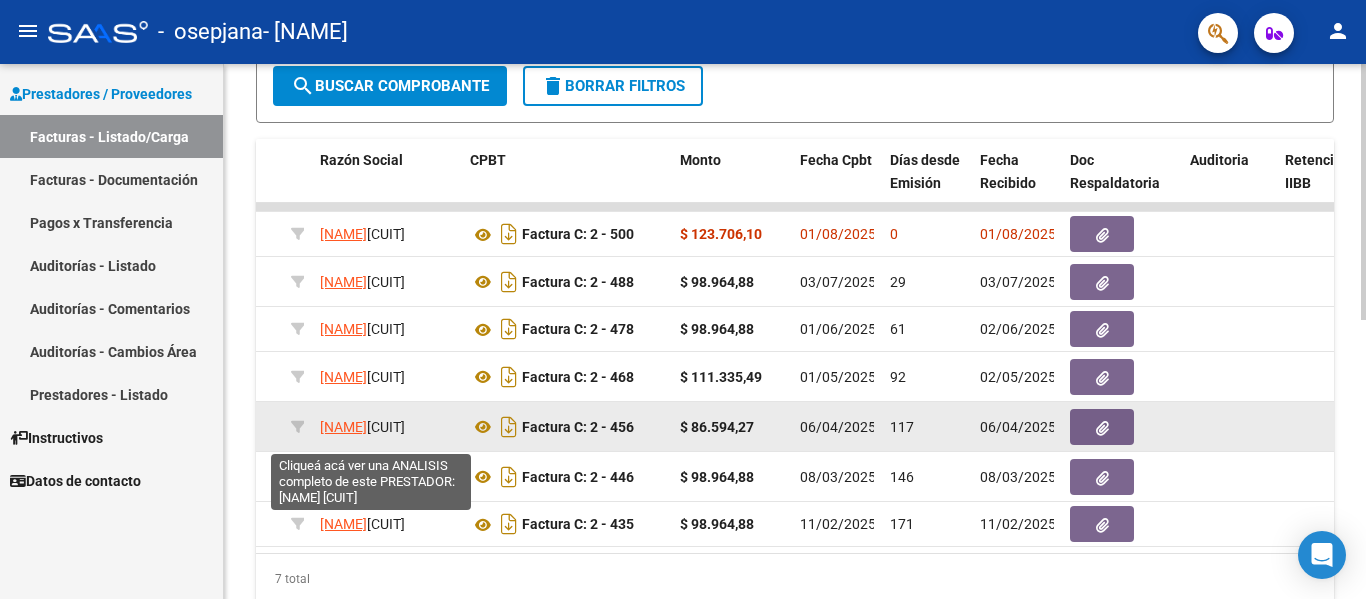 drag, startPoint x: 507, startPoint y: 567, endPoint x: 257, endPoint y: 437, distance: 281.78006 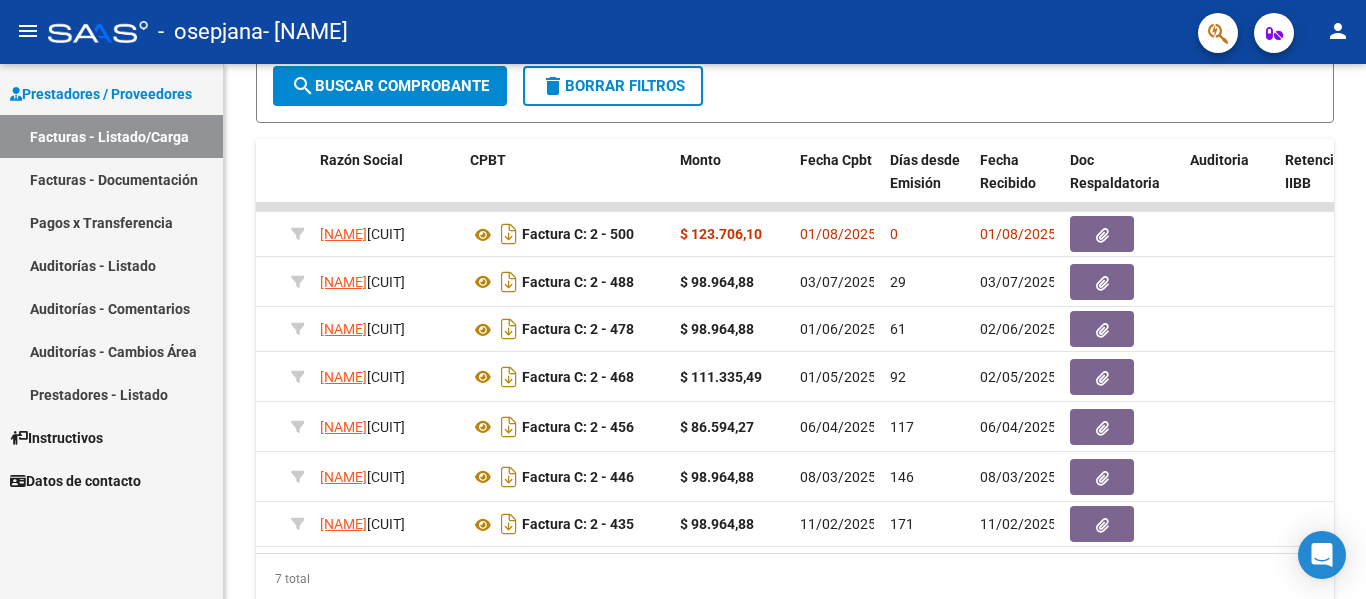 click on "Pagos x Transferencia" at bounding box center [111, 222] 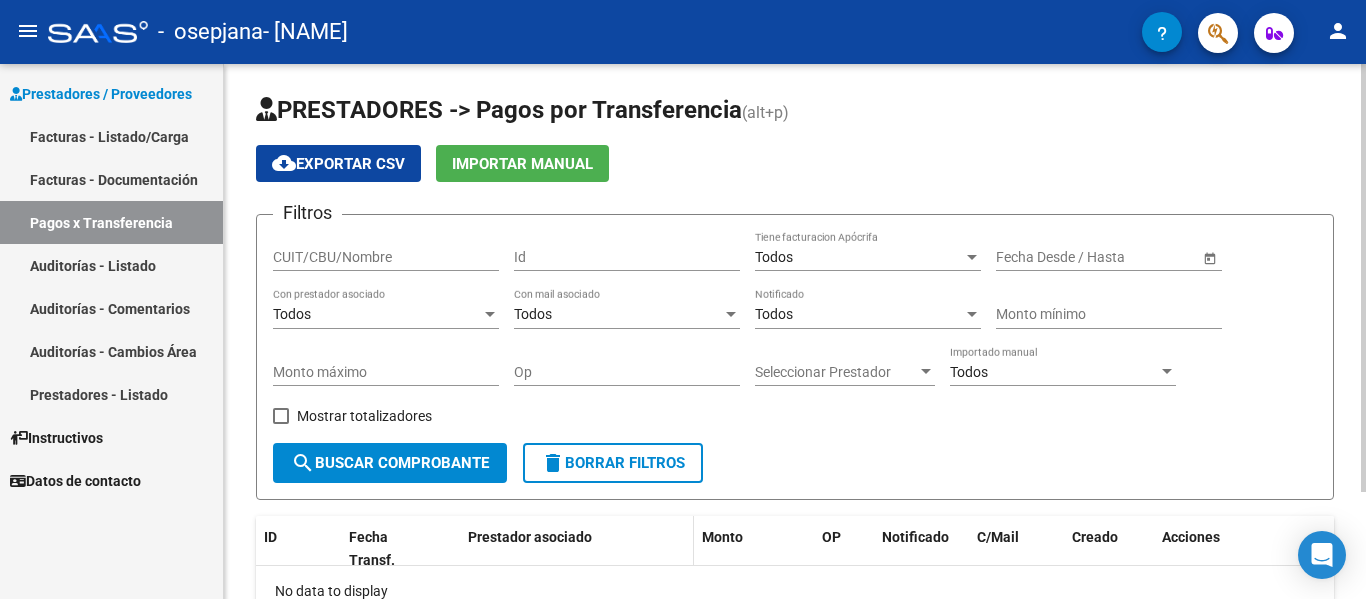 scroll, scrollTop: 0, scrollLeft: 0, axis: both 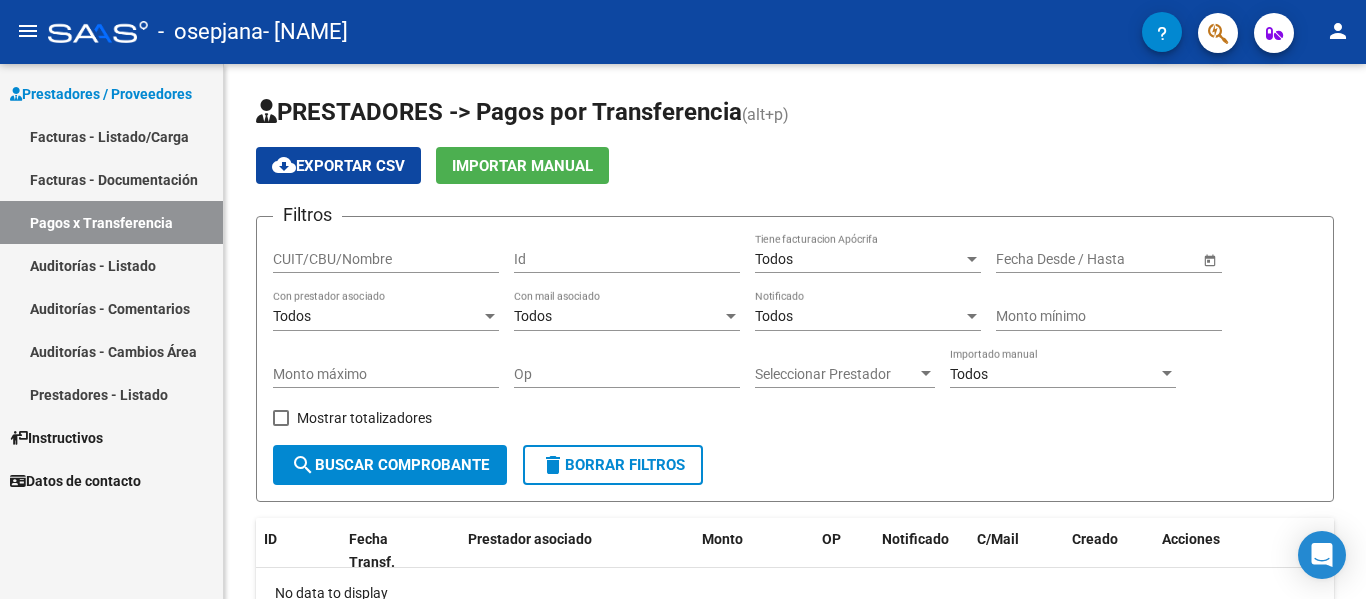 click on "Facturas - Documentación" at bounding box center (111, 179) 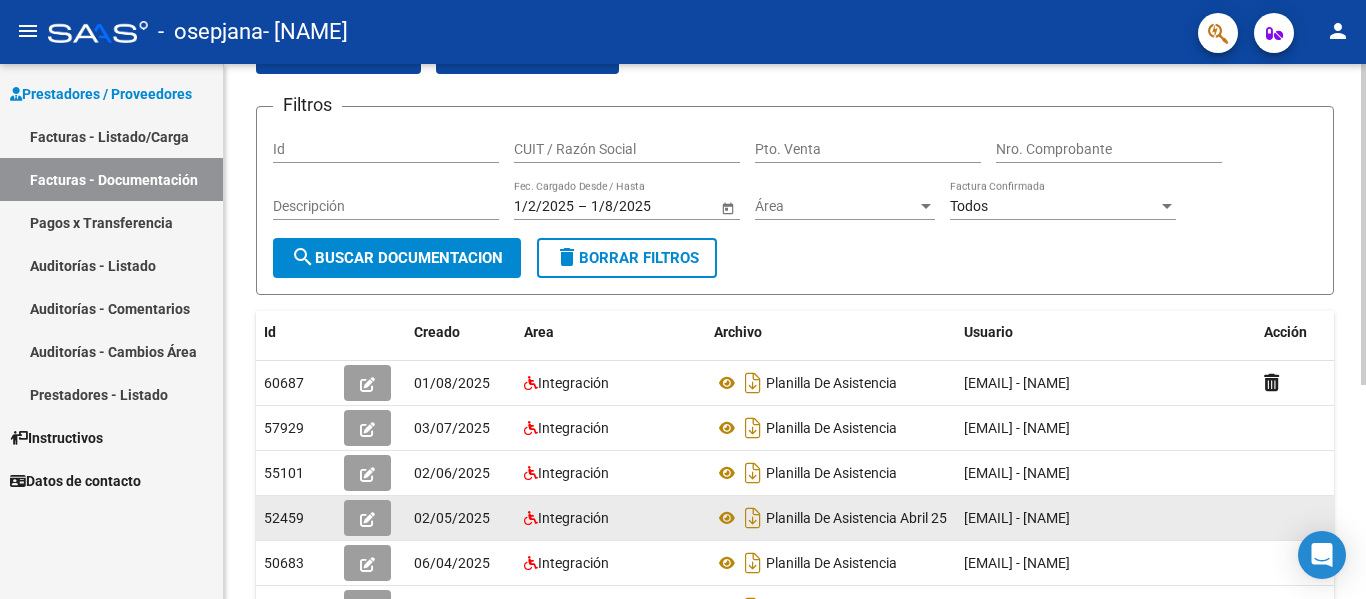 scroll, scrollTop: 100, scrollLeft: 0, axis: vertical 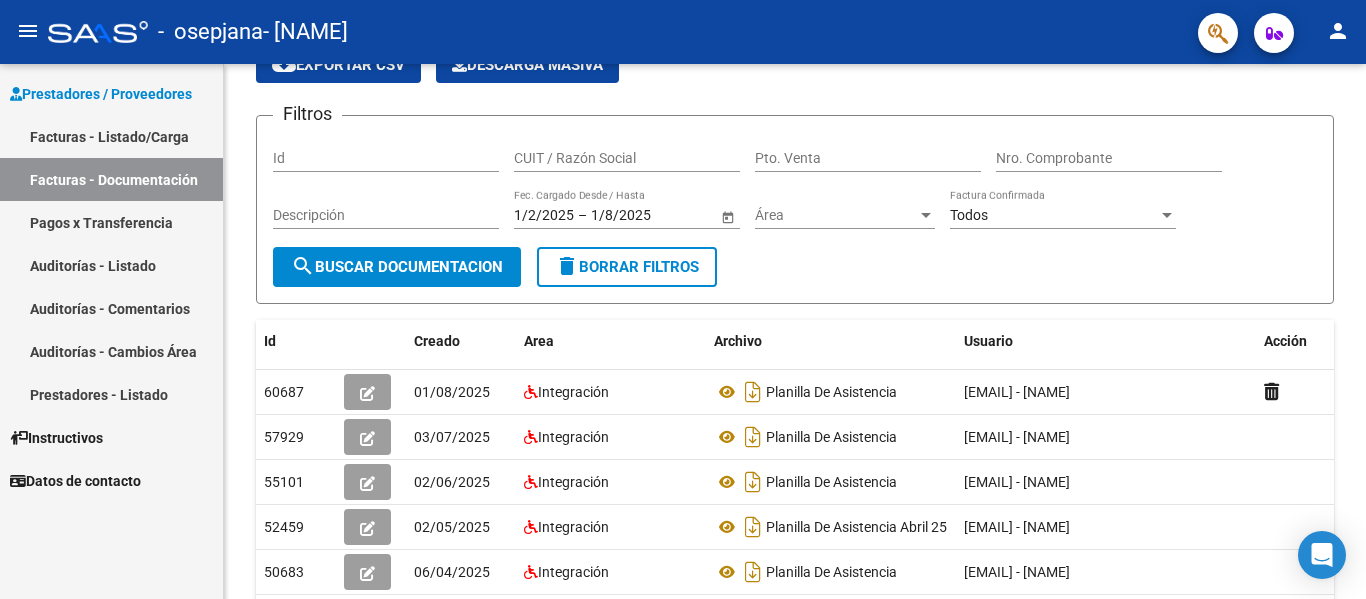 click on "Pagos x Transferencia" at bounding box center [111, 222] 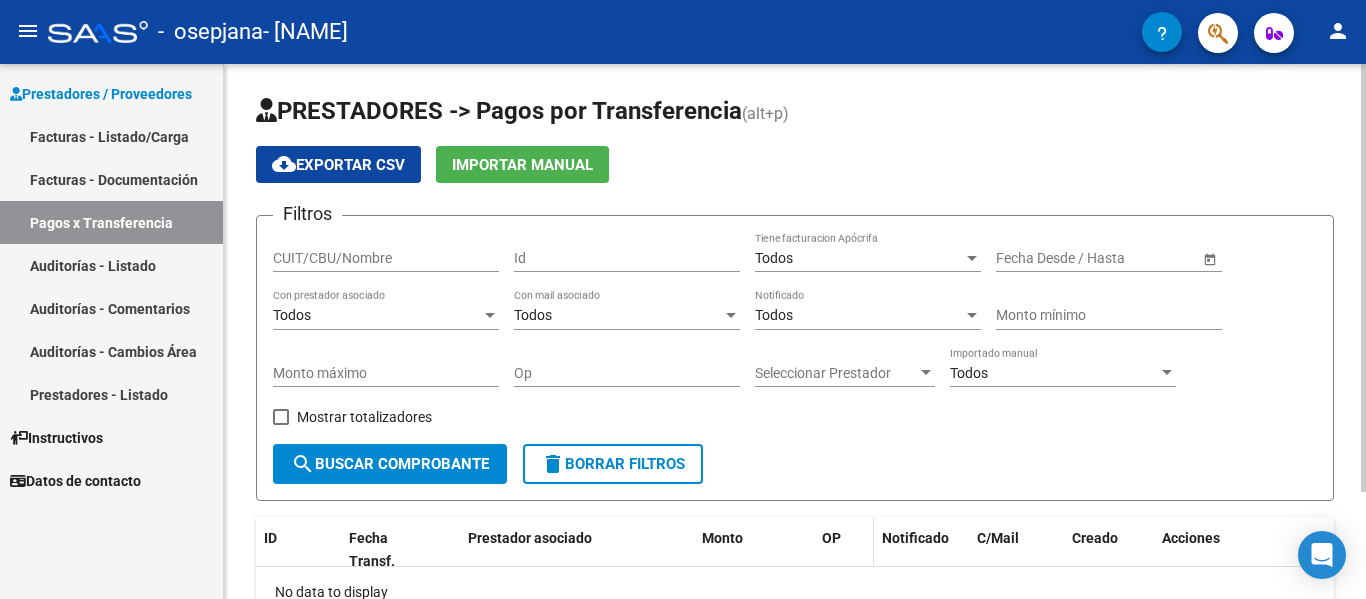 scroll, scrollTop: 0, scrollLeft: 0, axis: both 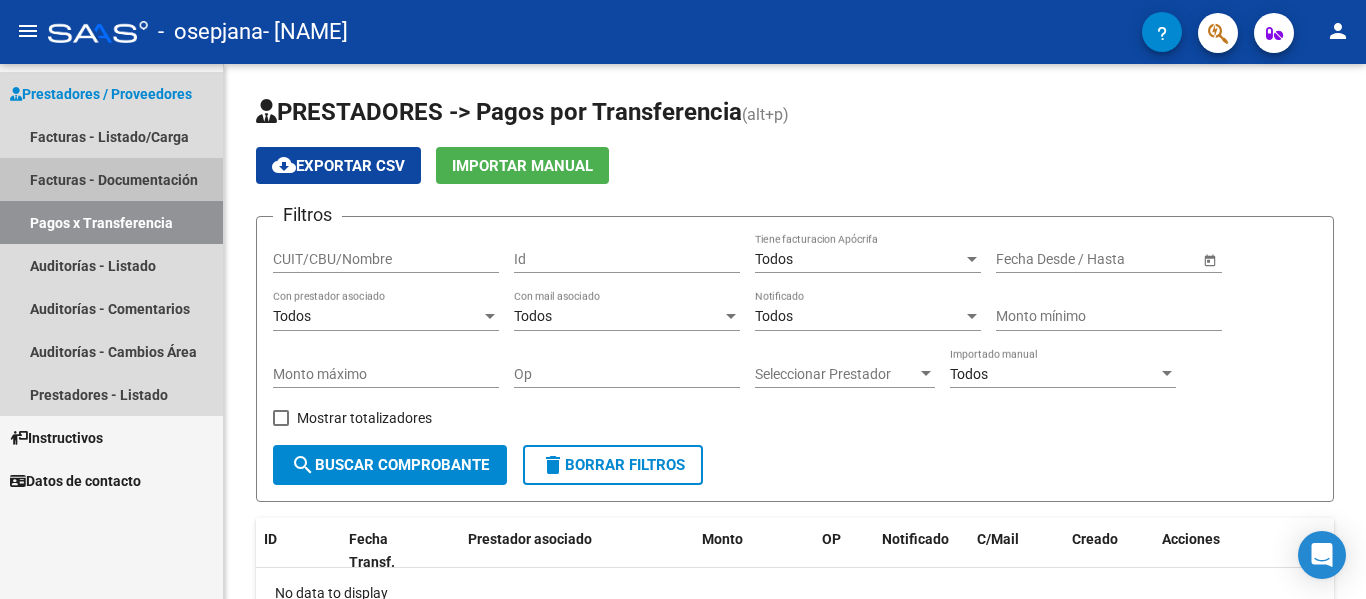 click on "Facturas - Documentación" at bounding box center (111, 179) 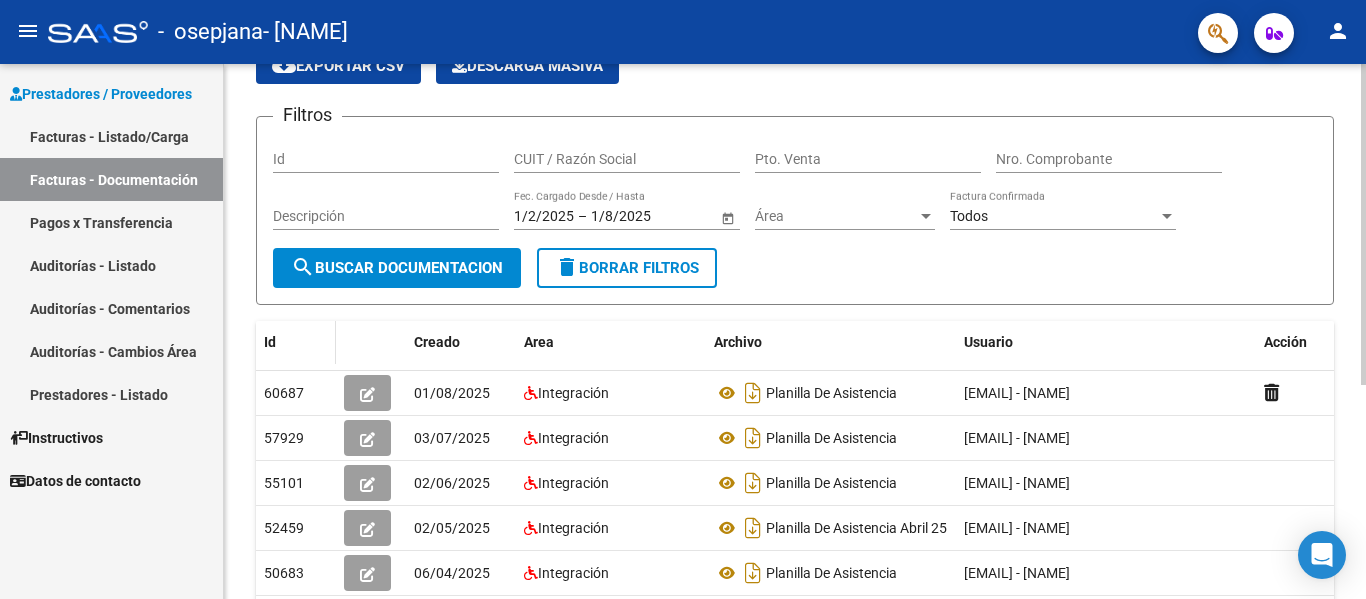 scroll, scrollTop: 0, scrollLeft: 0, axis: both 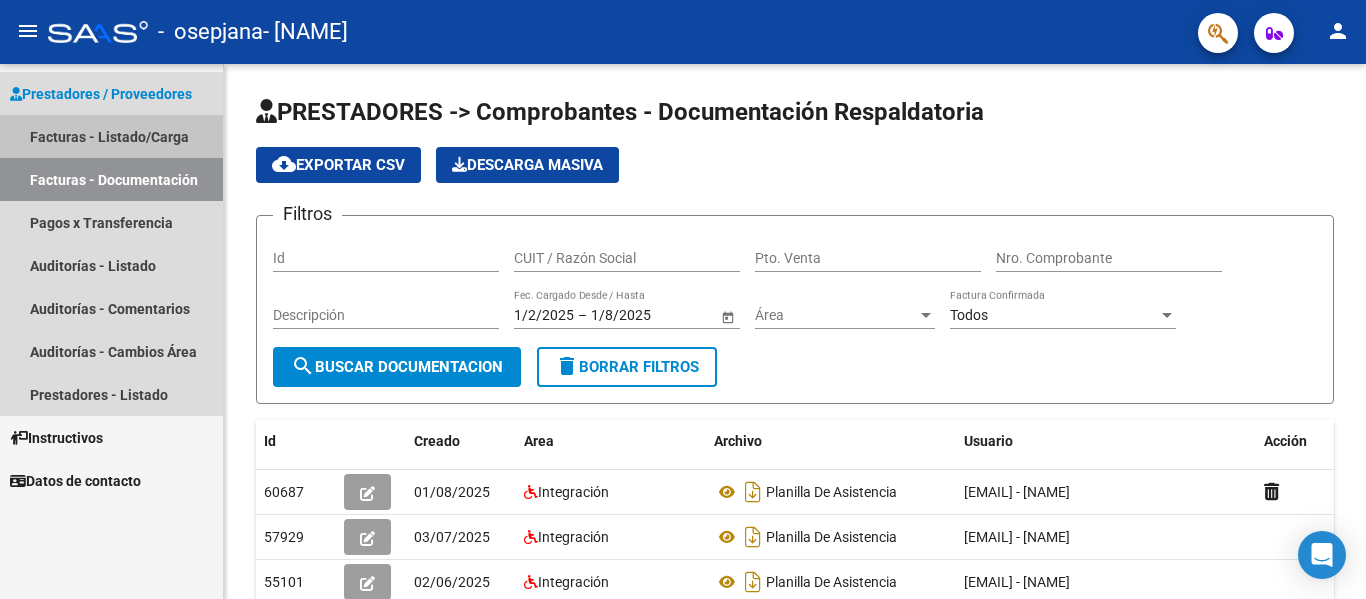 click on "Facturas - Listado/Carga" at bounding box center (111, 136) 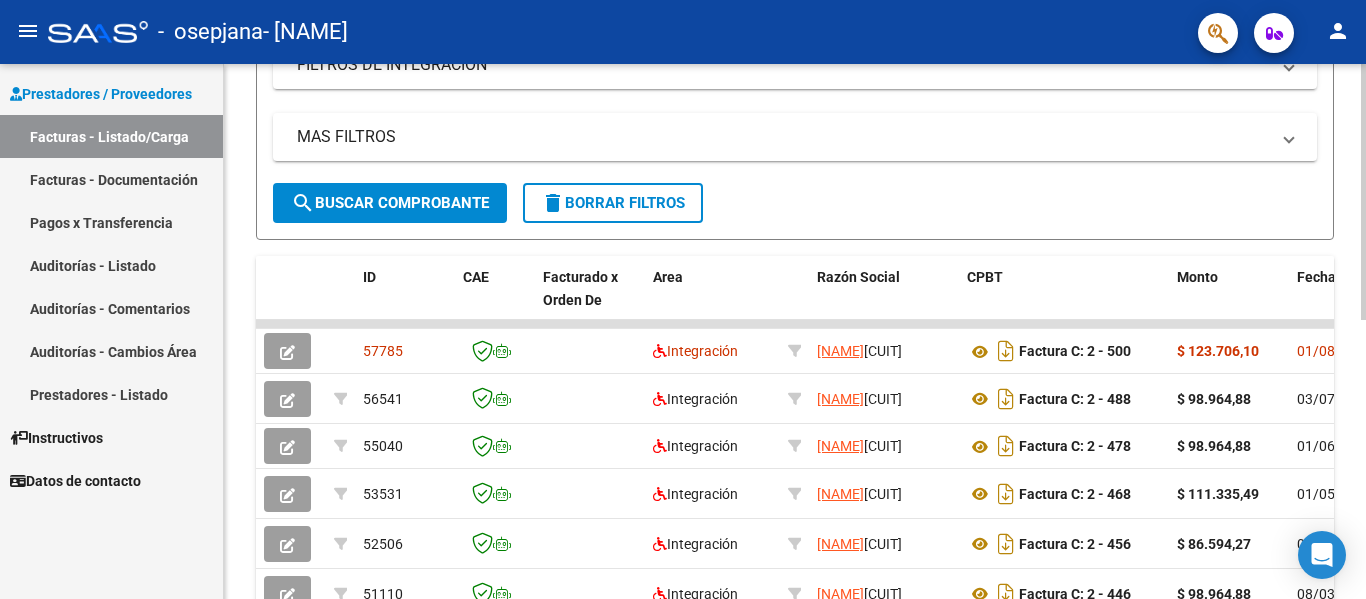 scroll, scrollTop: 400, scrollLeft: 0, axis: vertical 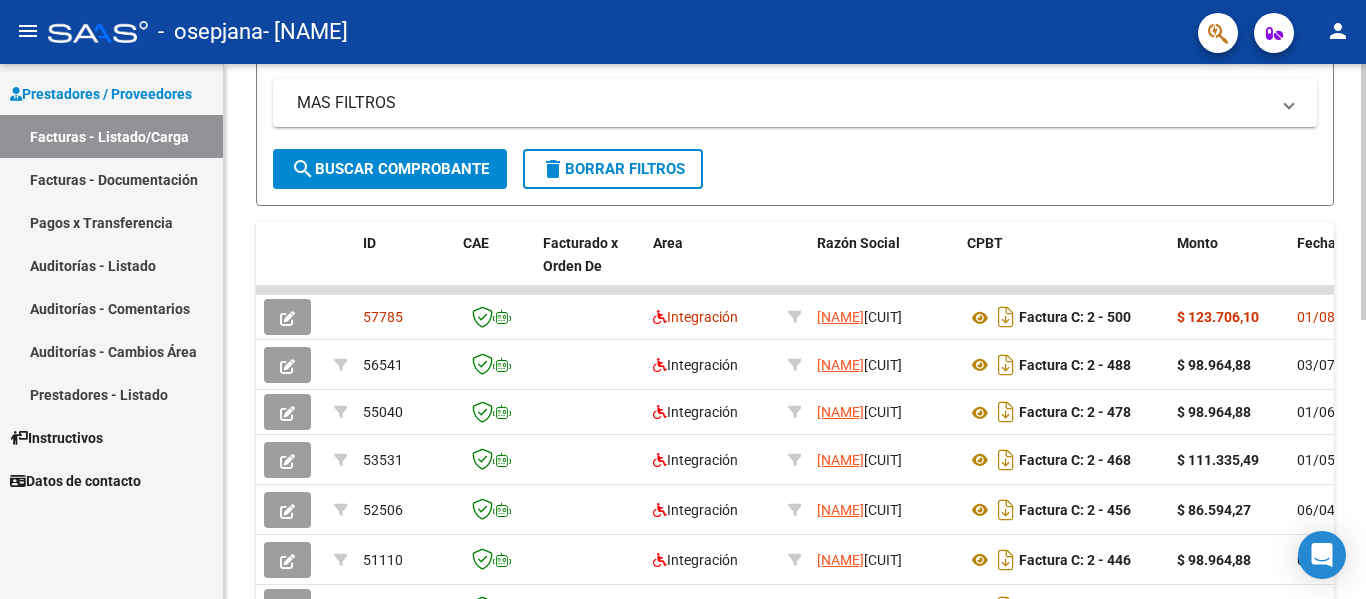 click on "Facturas - Listado/Carga" at bounding box center [111, 136] 